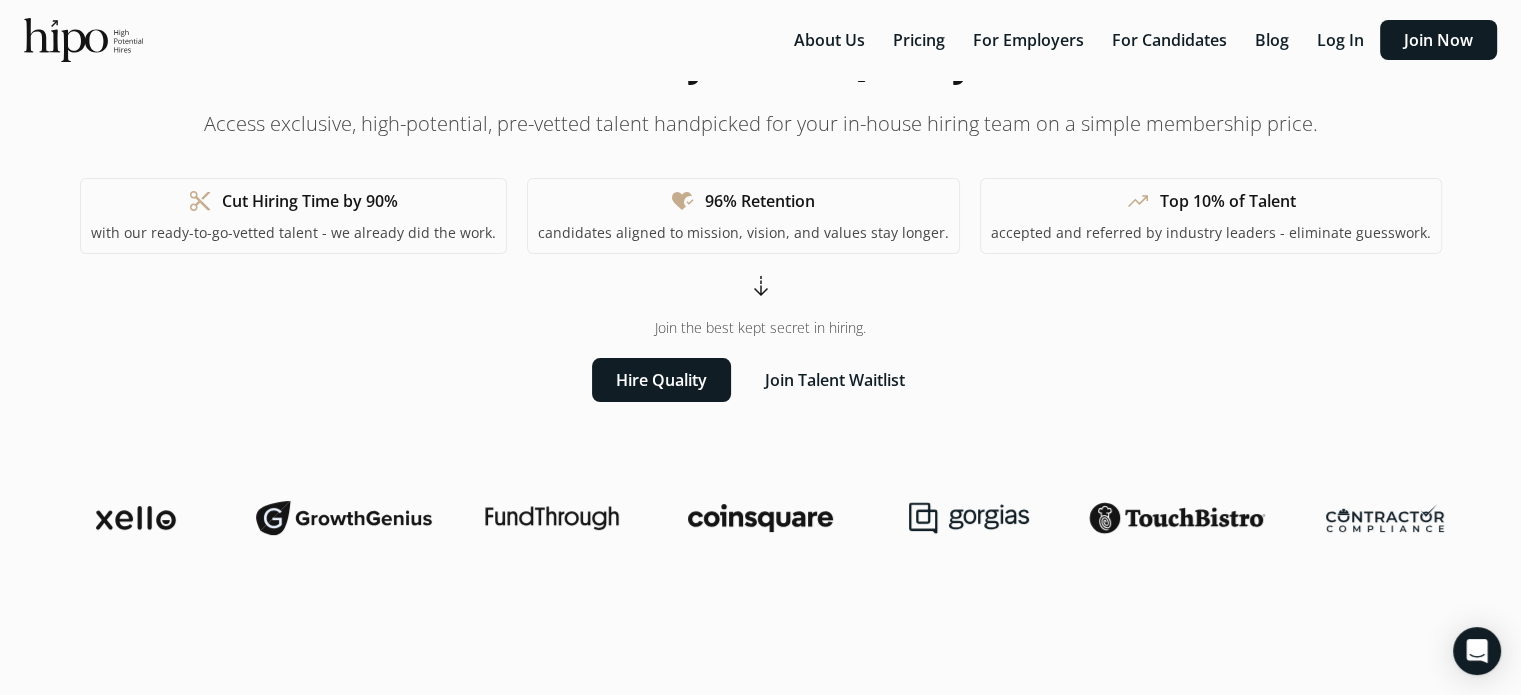 scroll, scrollTop: 111, scrollLeft: 0, axis: vertical 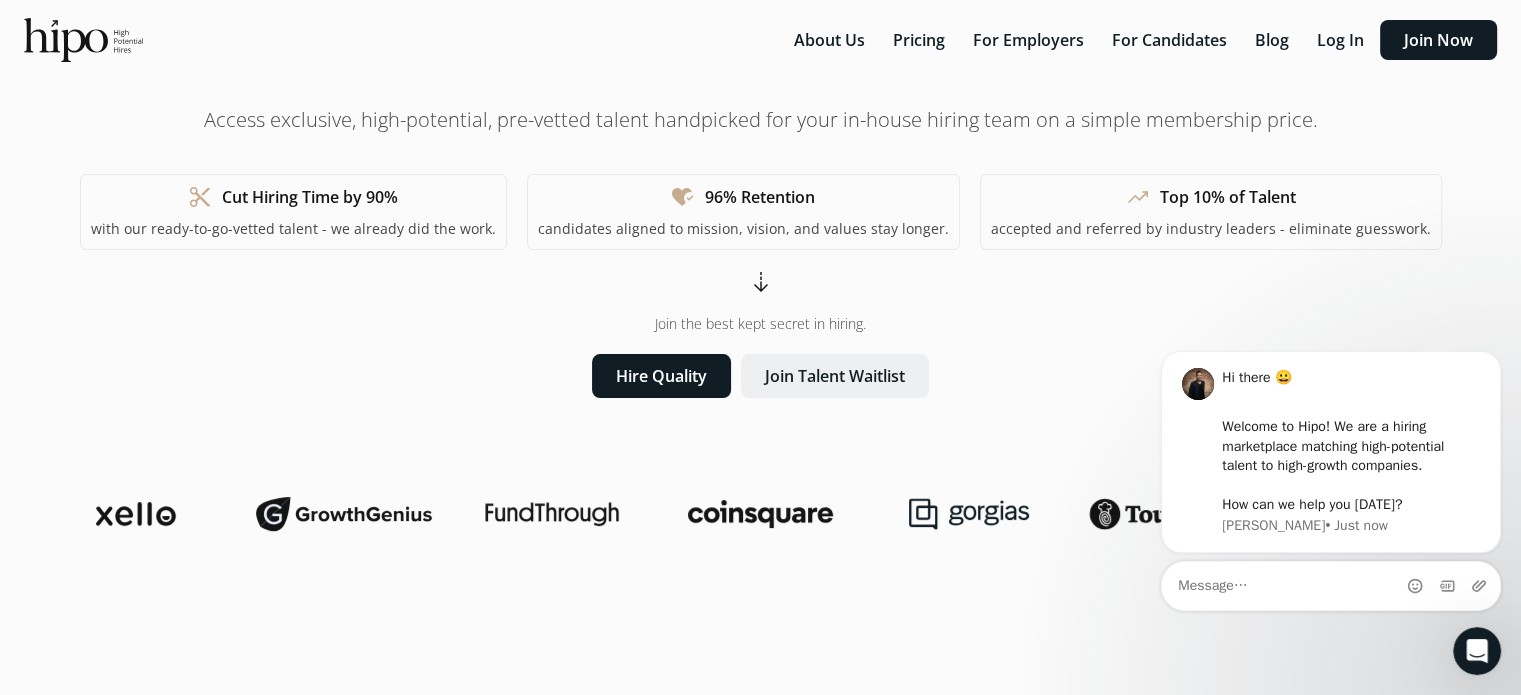 click on "Join Talent Waitlist" at bounding box center (835, 376) 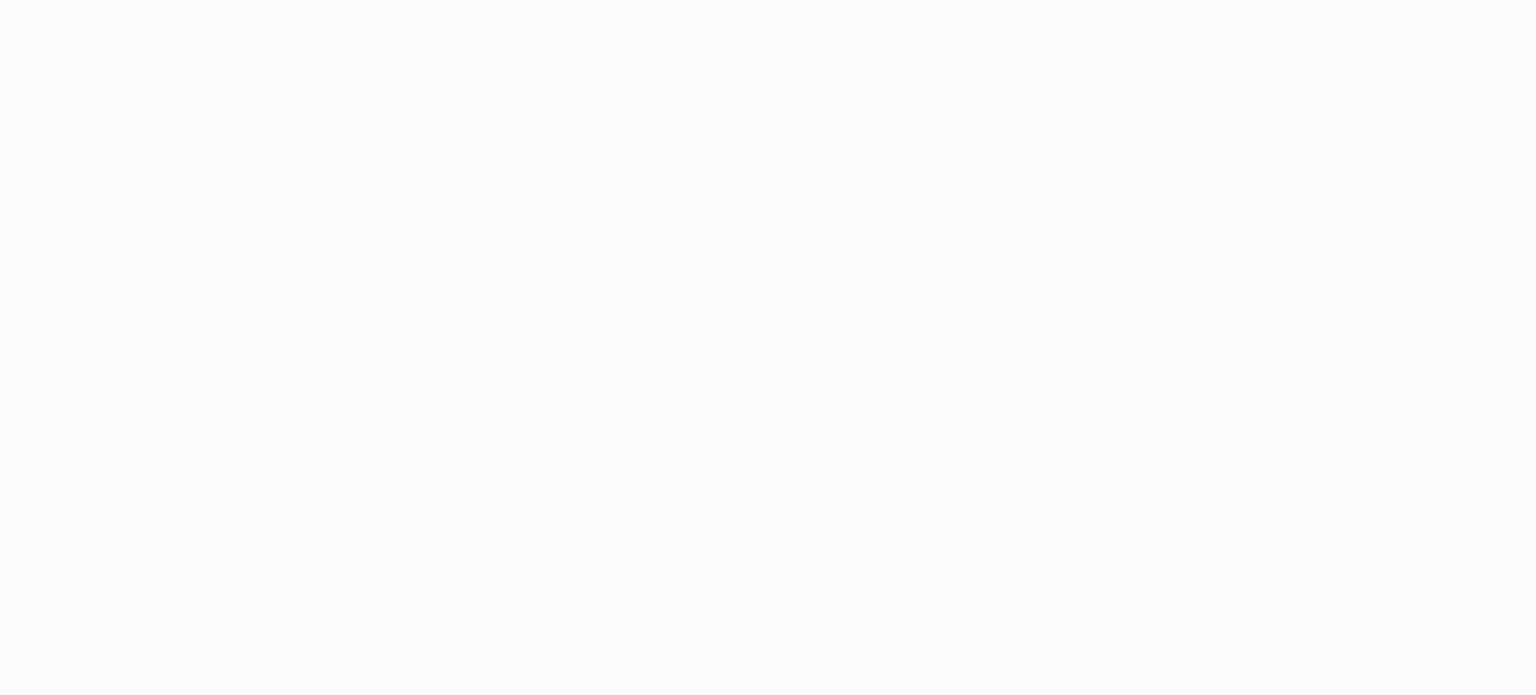 scroll, scrollTop: 0, scrollLeft: 0, axis: both 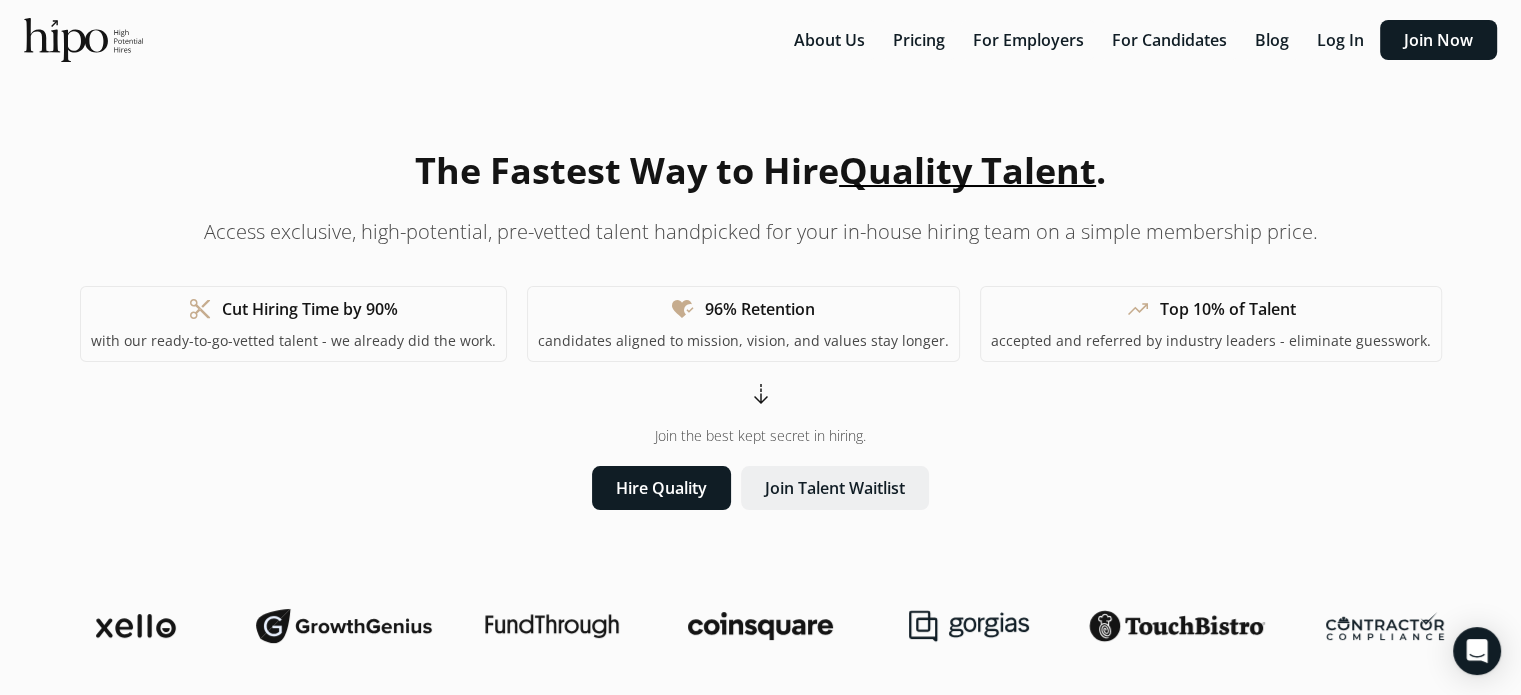 click on "Join Talent Waitlist" at bounding box center [835, 488] 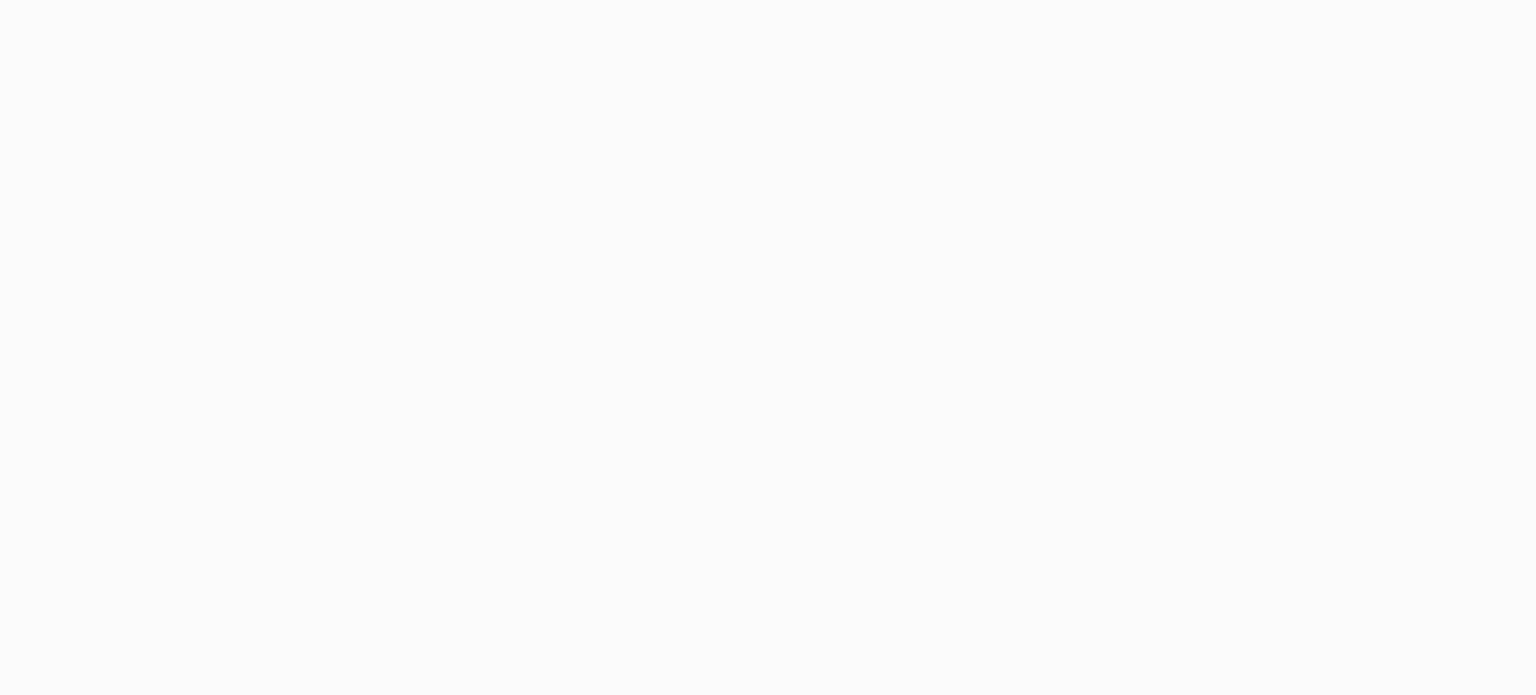scroll, scrollTop: 0, scrollLeft: 0, axis: both 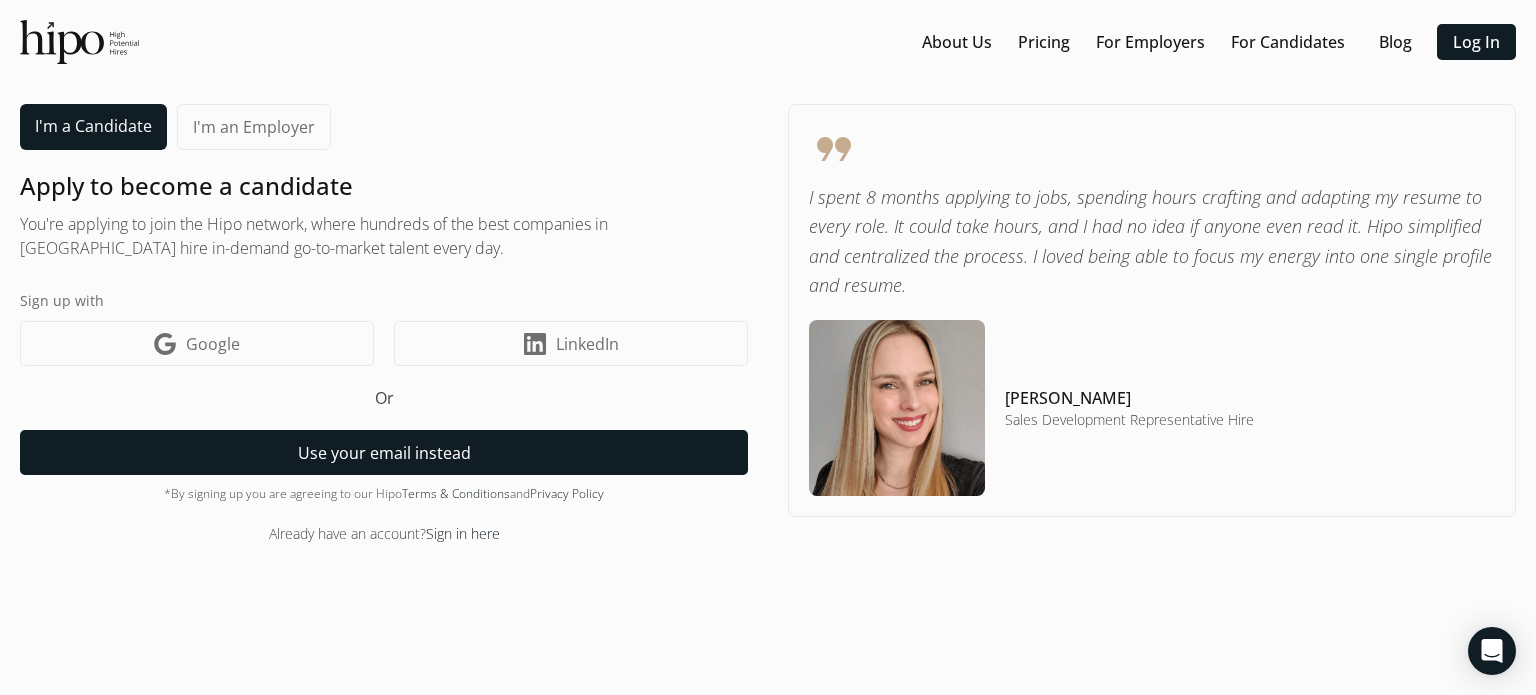 click on "Use your email instead" at bounding box center (384, 452) 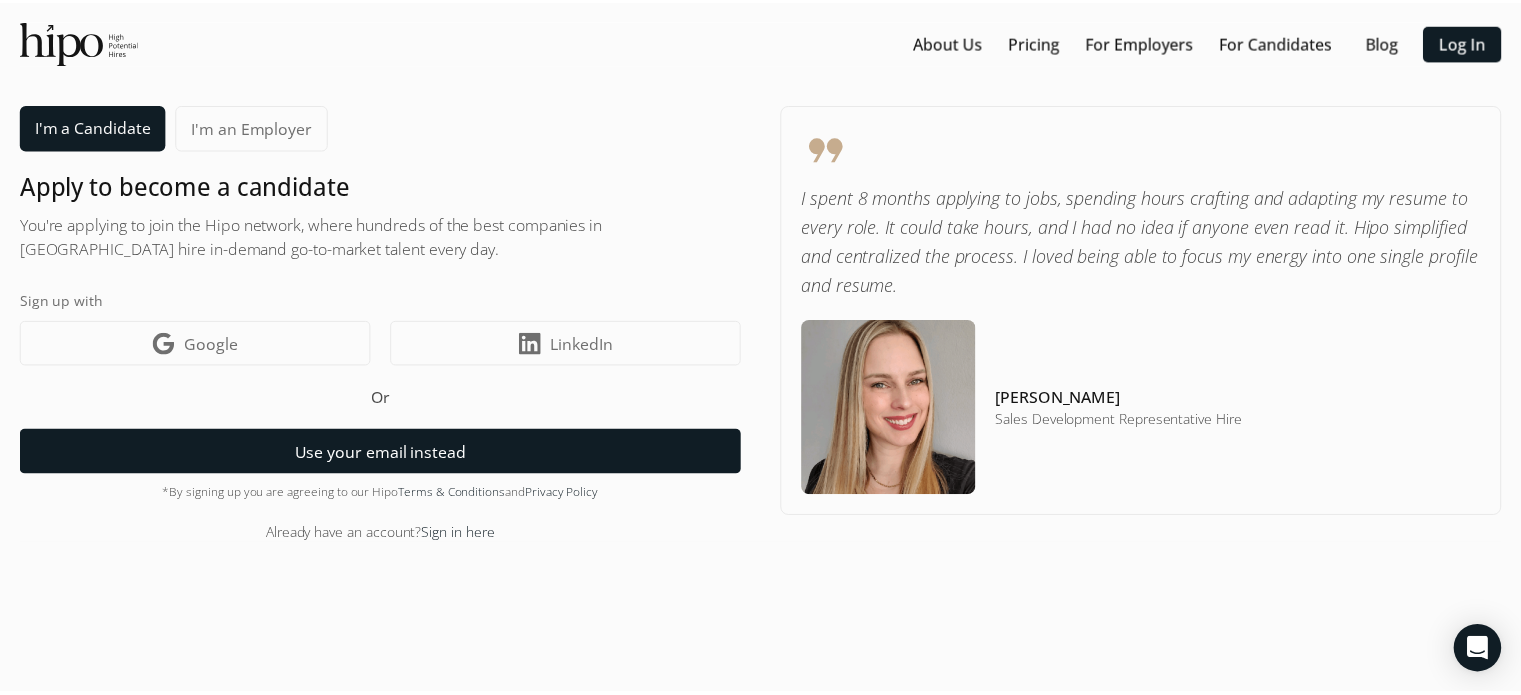 scroll, scrollTop: 30, scrollLeft: 0, axis: vertical 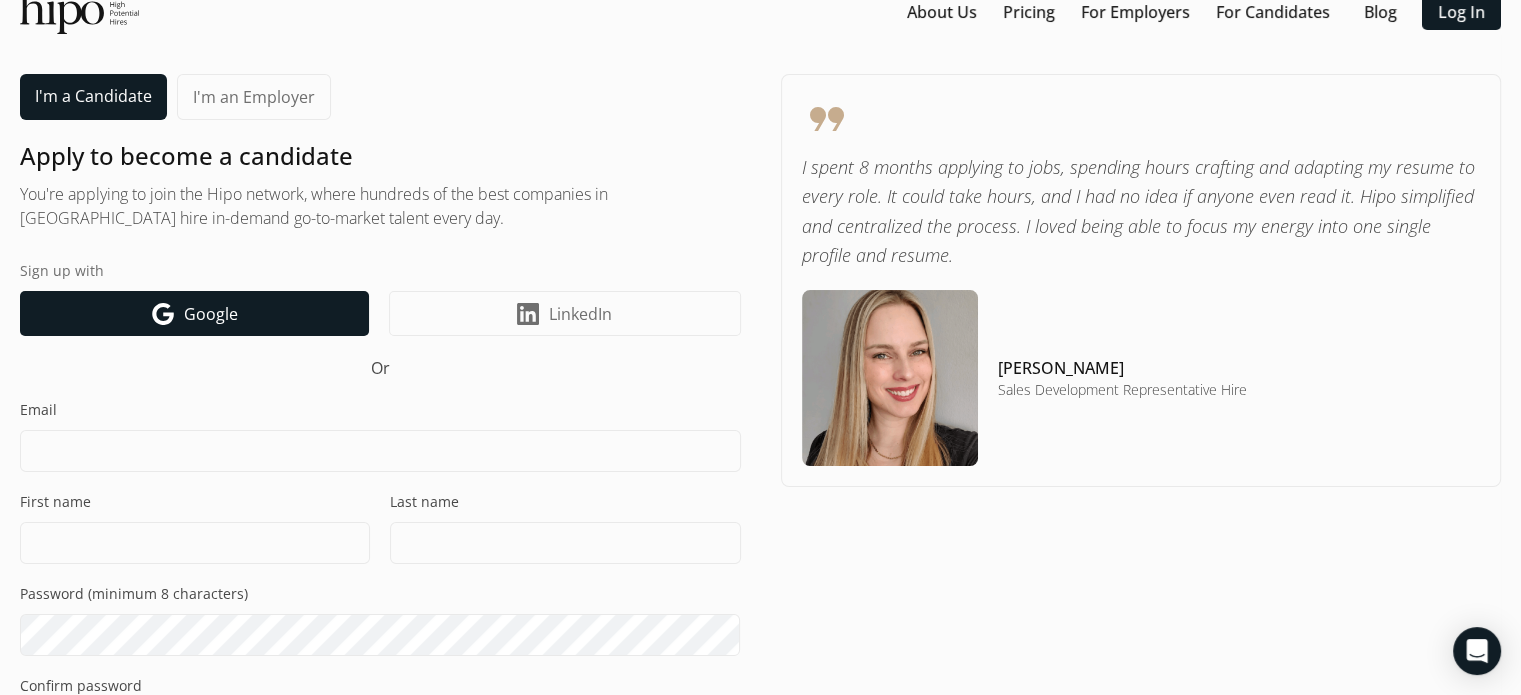 click on "Google icon Google" at bounding box center (194, 313) 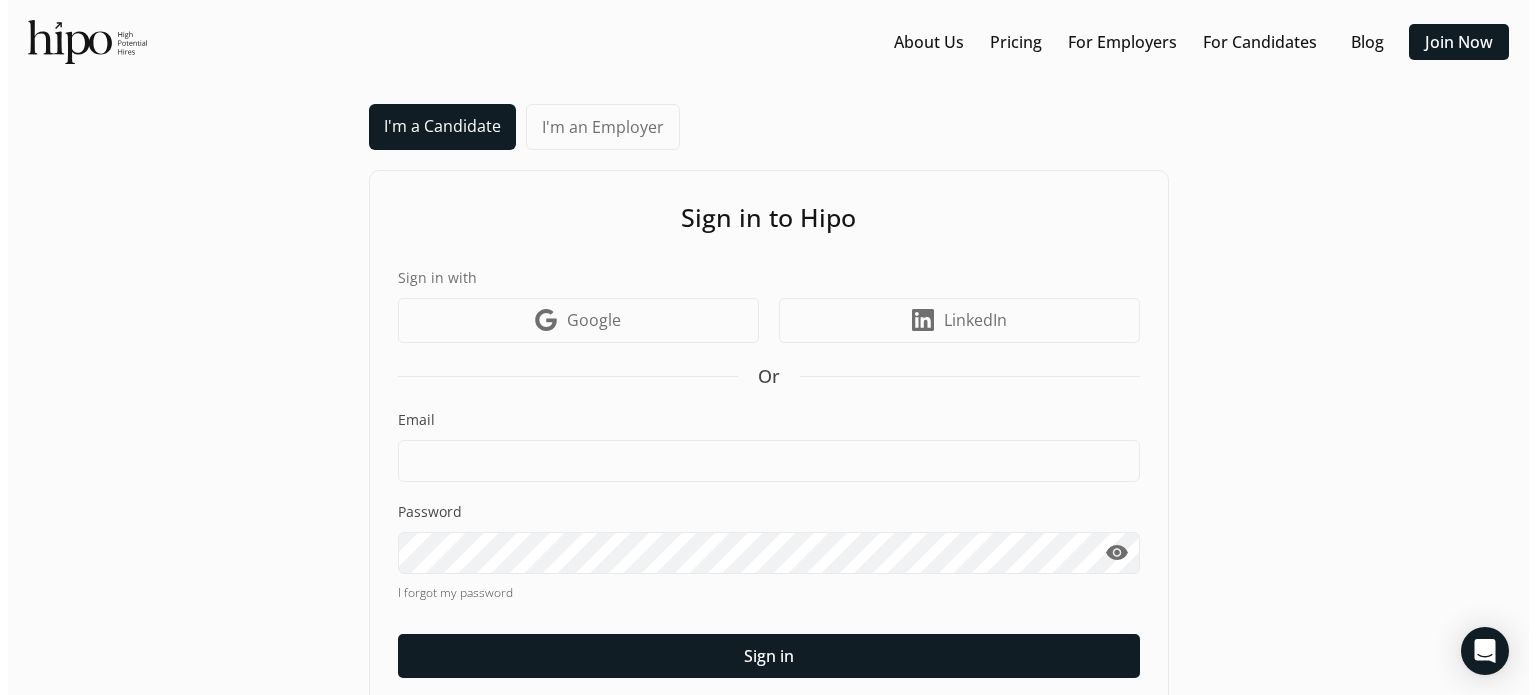 scroll, scrollTop: 0, scrollLeft: 0, axis: both 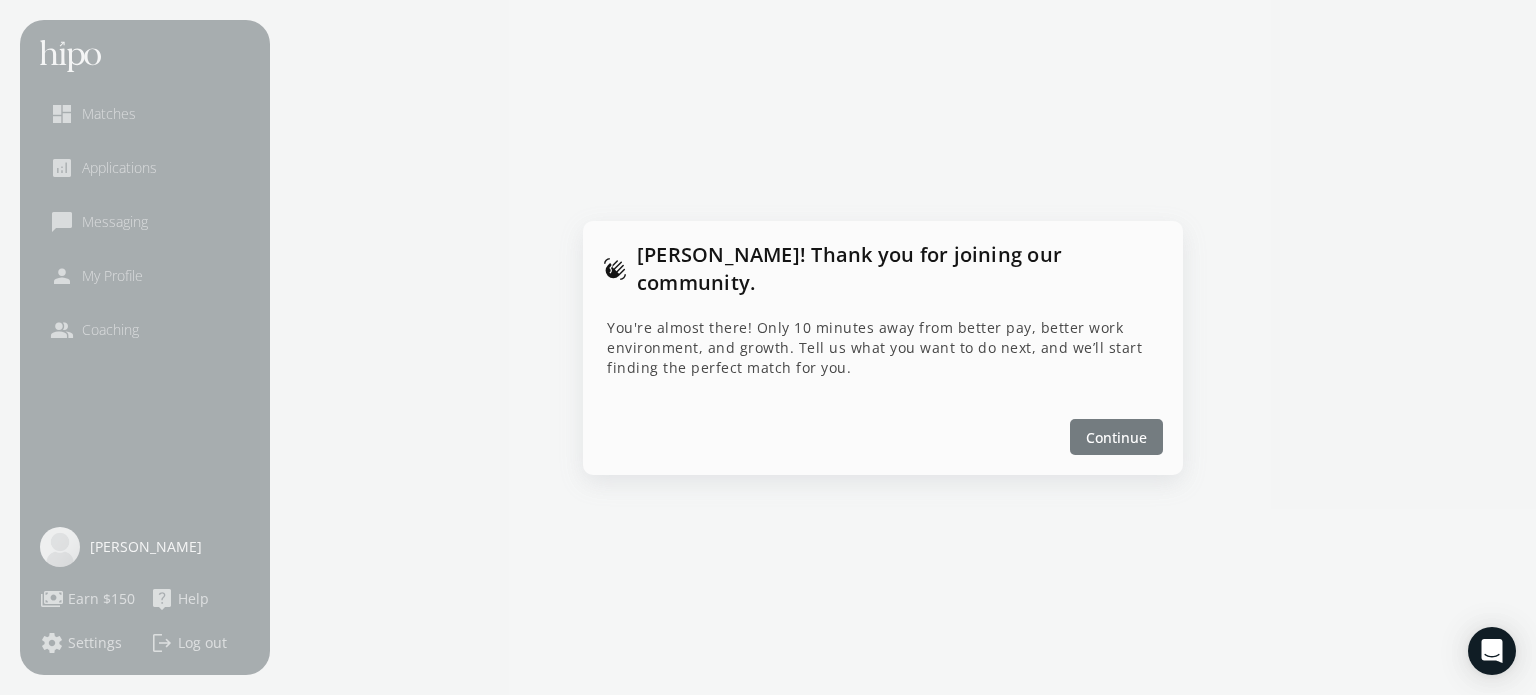 click on "Continue" at bounding box center (1116, 436) 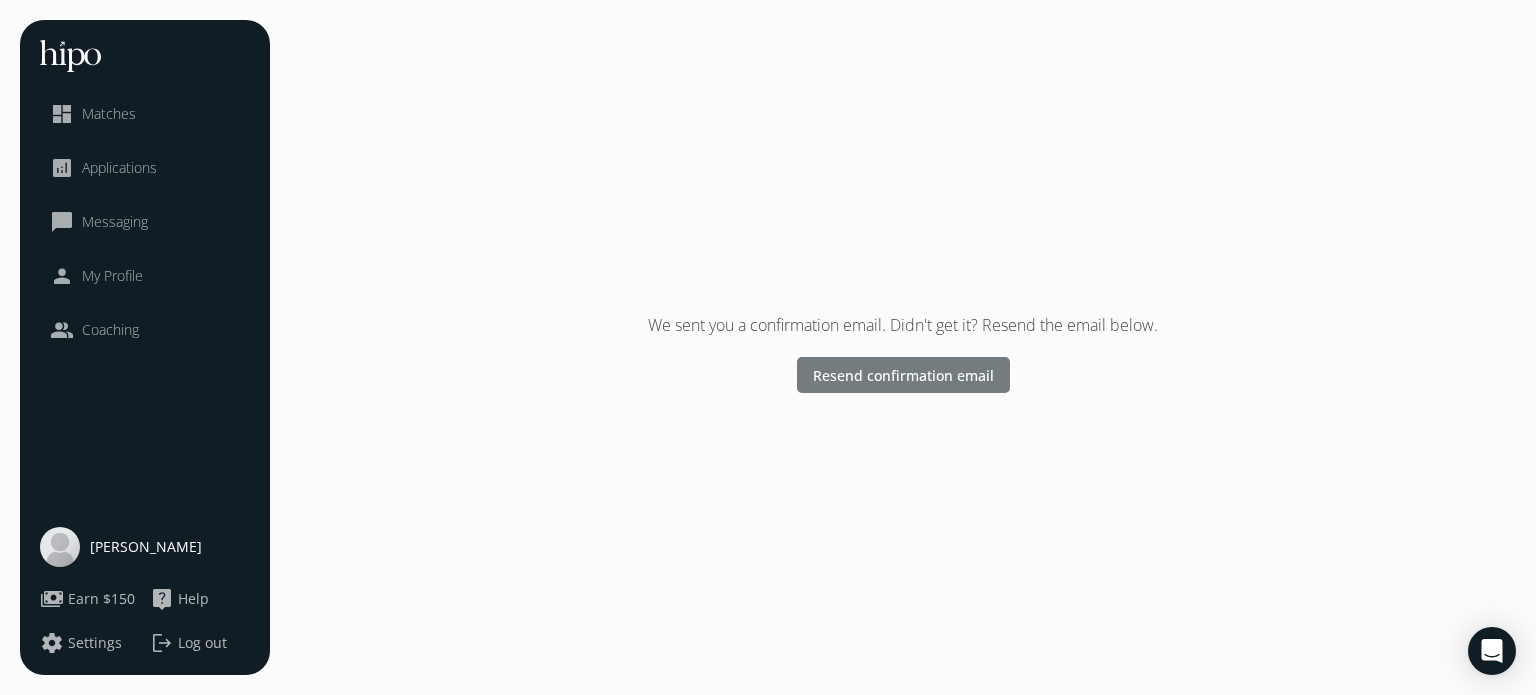 click on "Resend confirmation email" at bounding box center (903, 374) 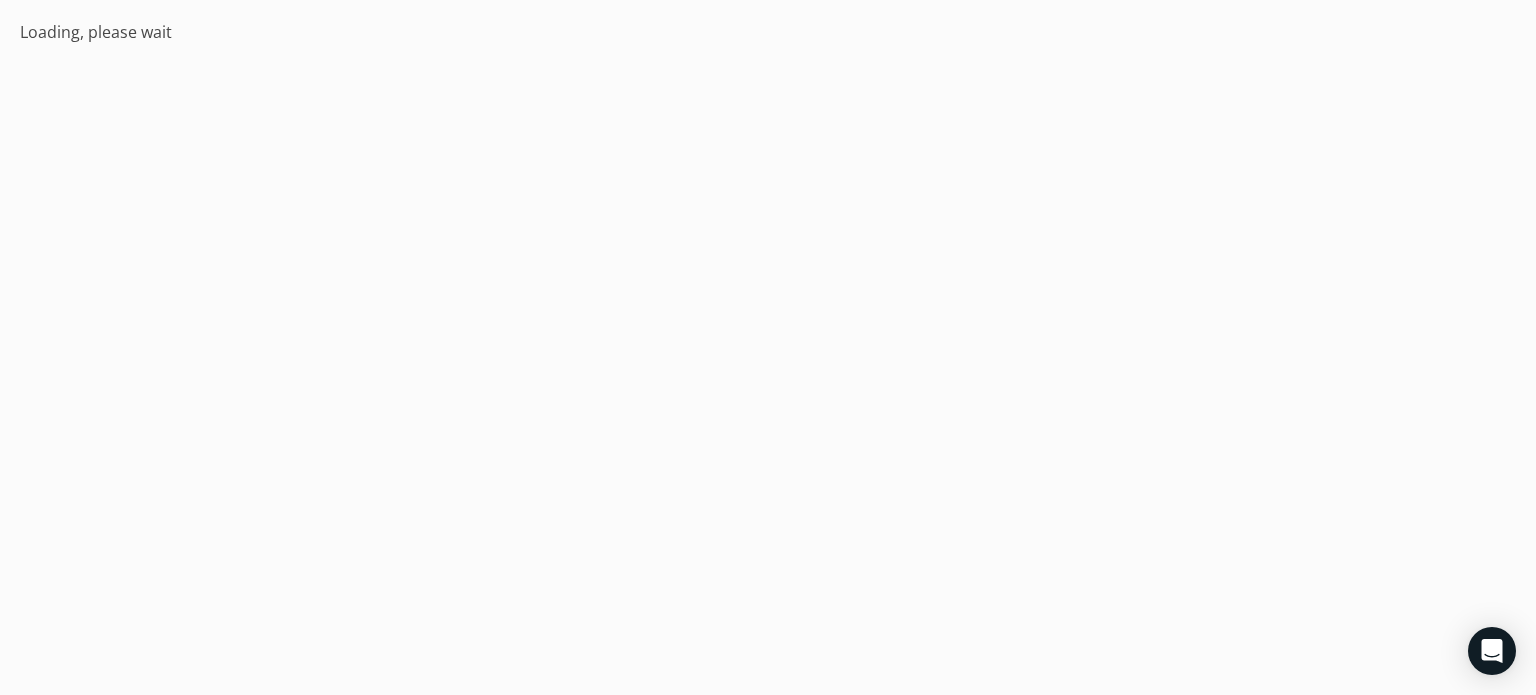 scroll, scrollTop: 0, scrollLeft: 0, axis: both 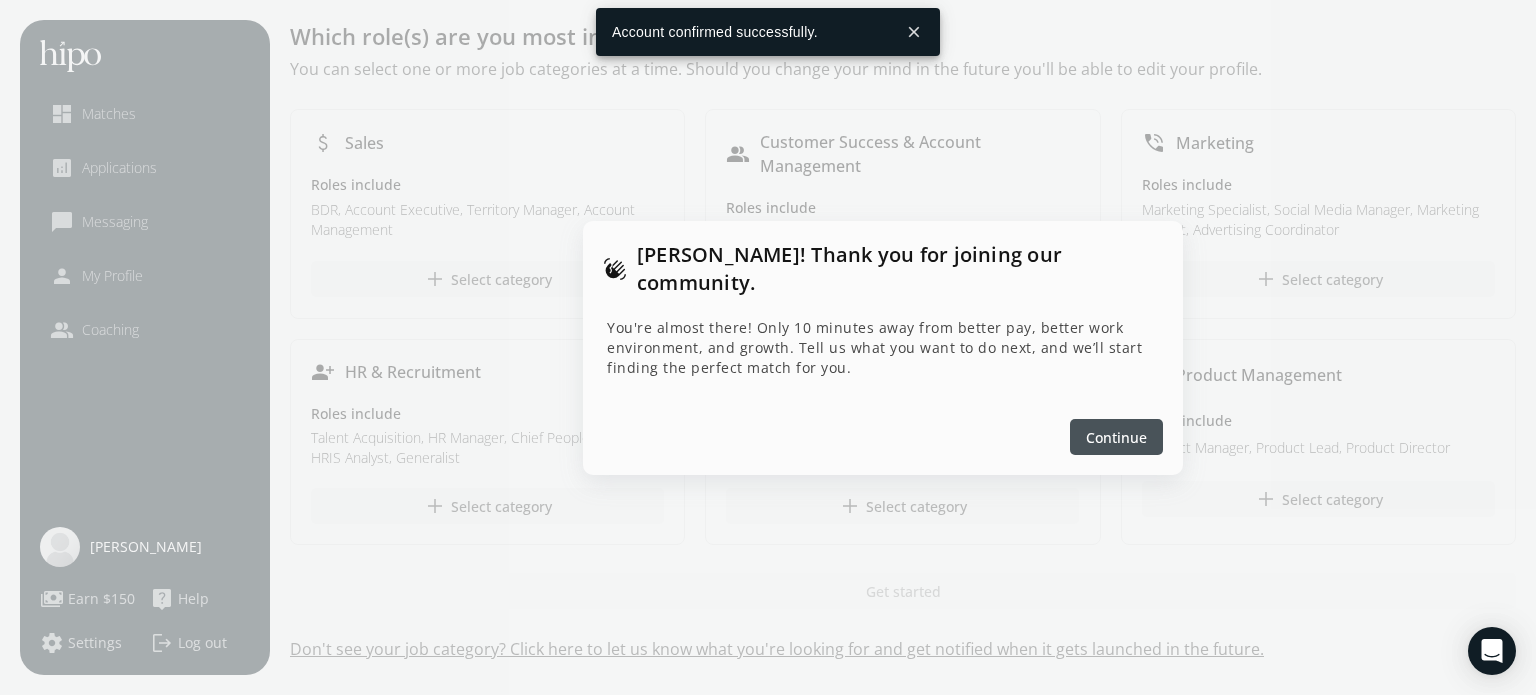 click on "Continue" at bounding box center (1116, 436) 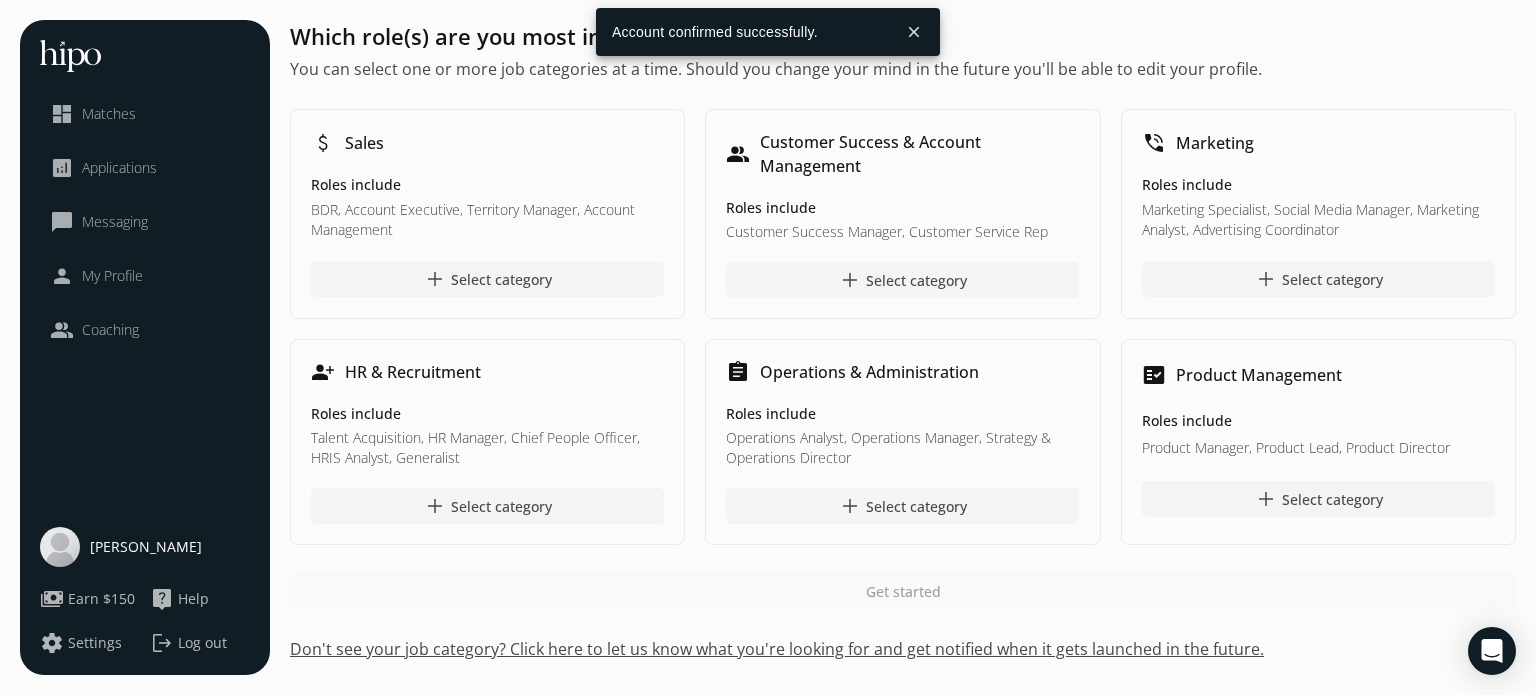 click on "analytics Applications" at bounding box center [103, 168] 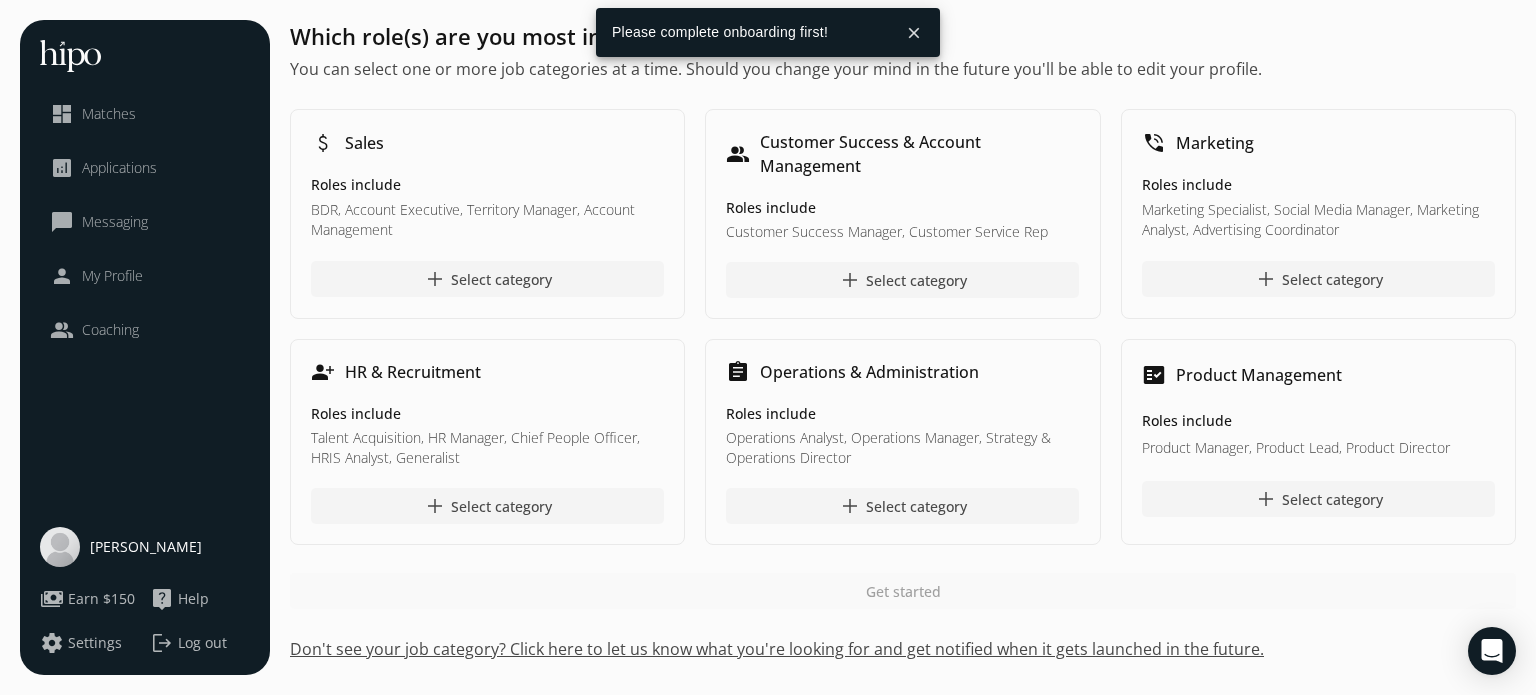click on "dashboard Matches" at bounding box center (145, 114) 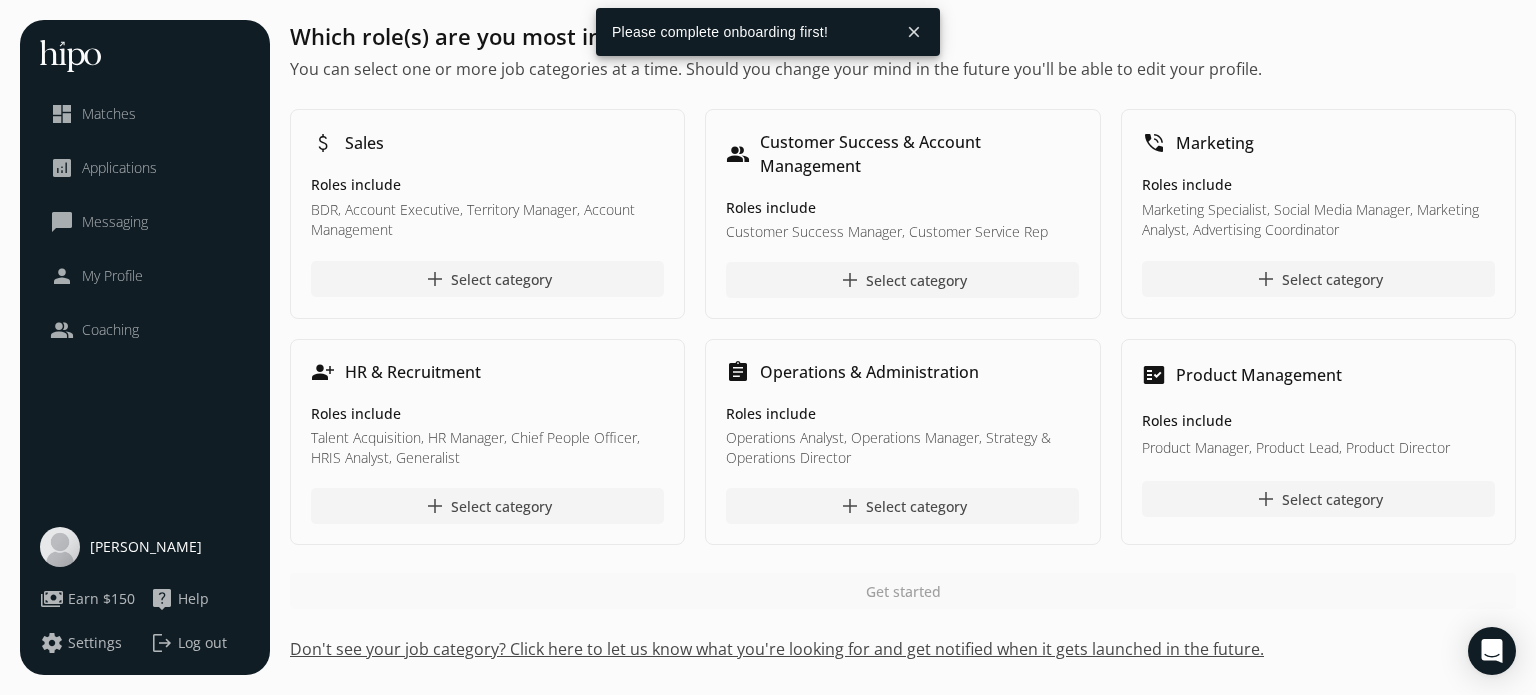 click on "Matches" 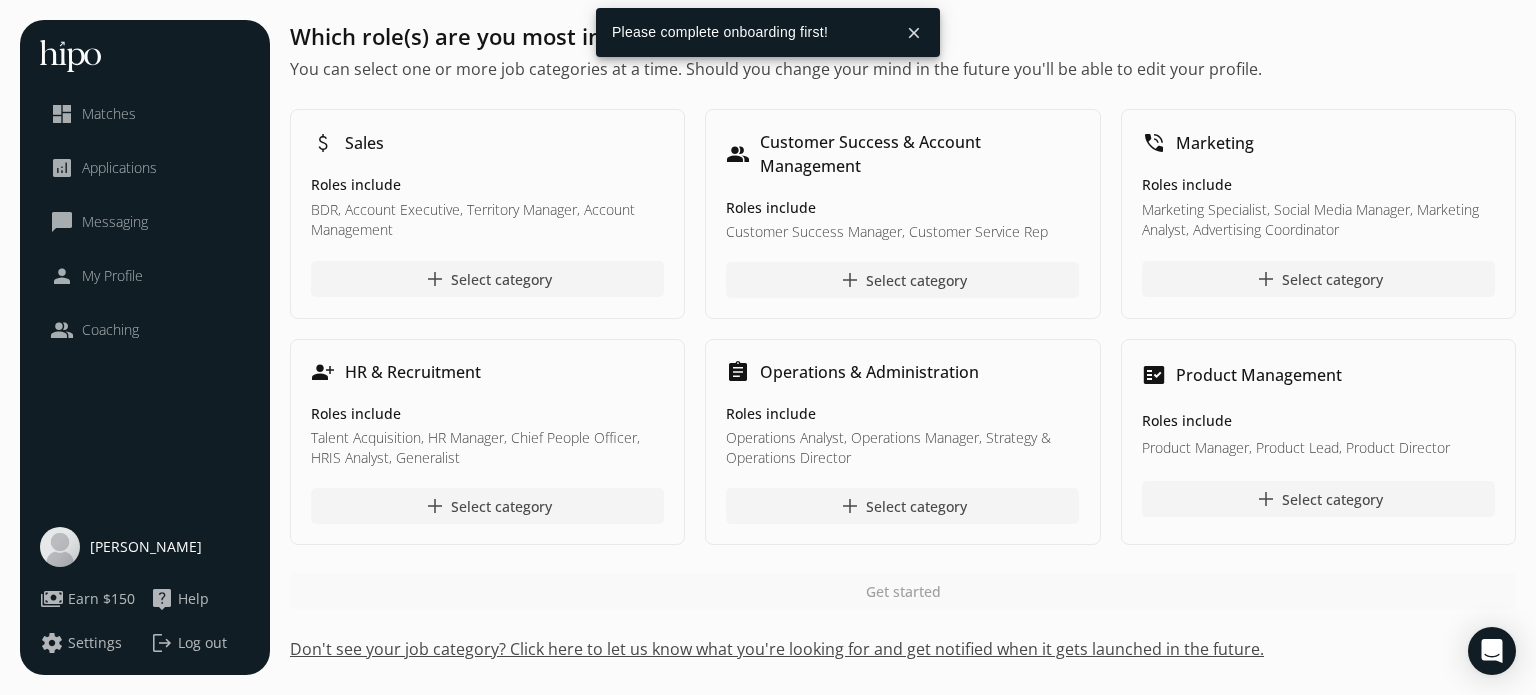 click on "close" at bounding box center (914, 33) 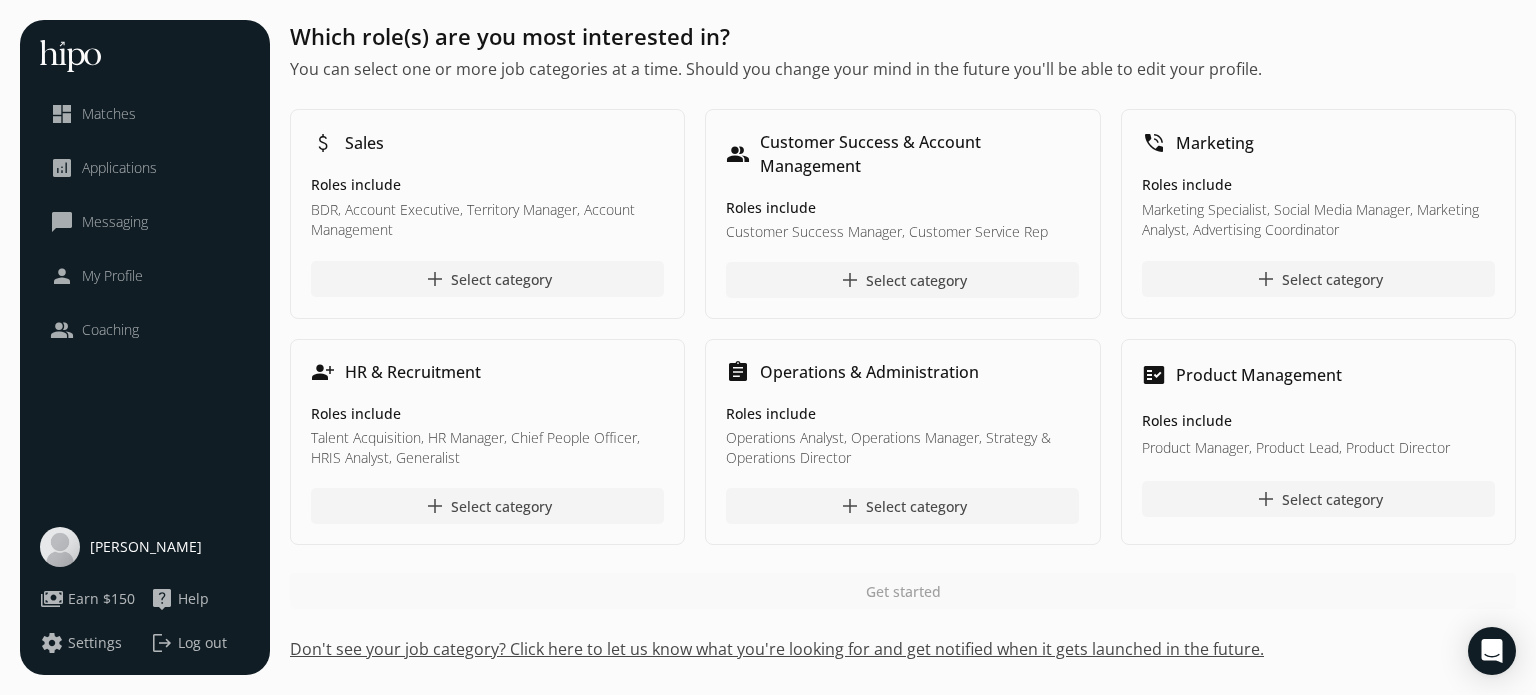 click on "Don't see your job category? Click here to let us know what you're looking for and get notified when it gets launched in the future." at bounding box center (903, 649) 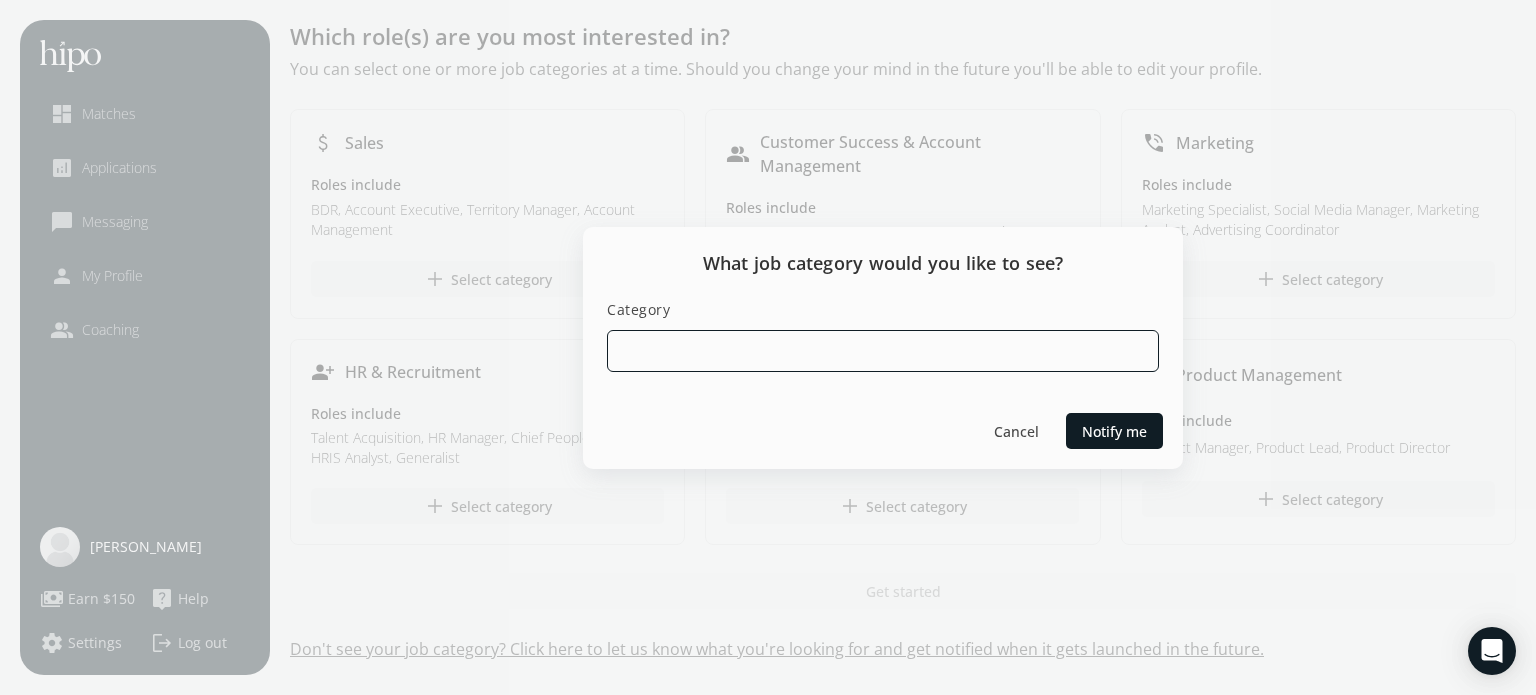 click at bounding box center (883, 351) 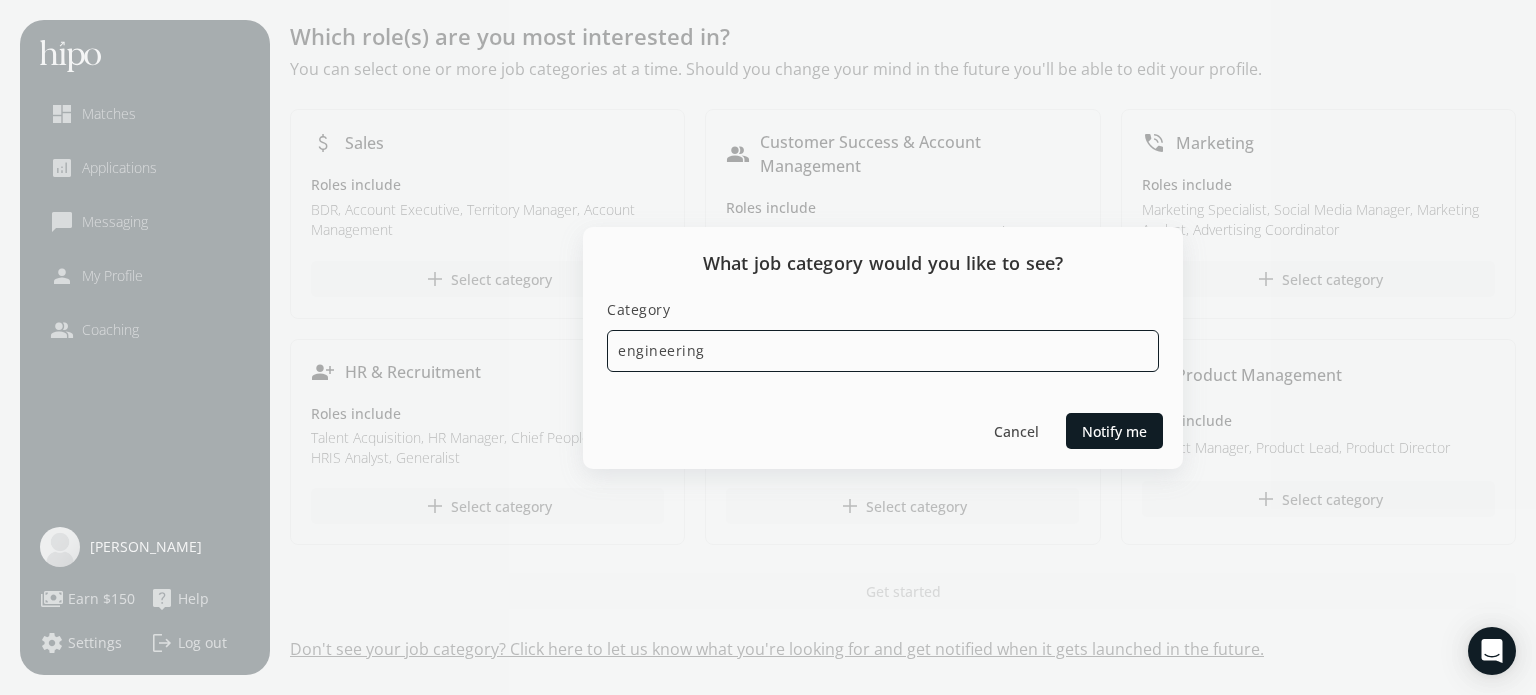 type on "engineering" 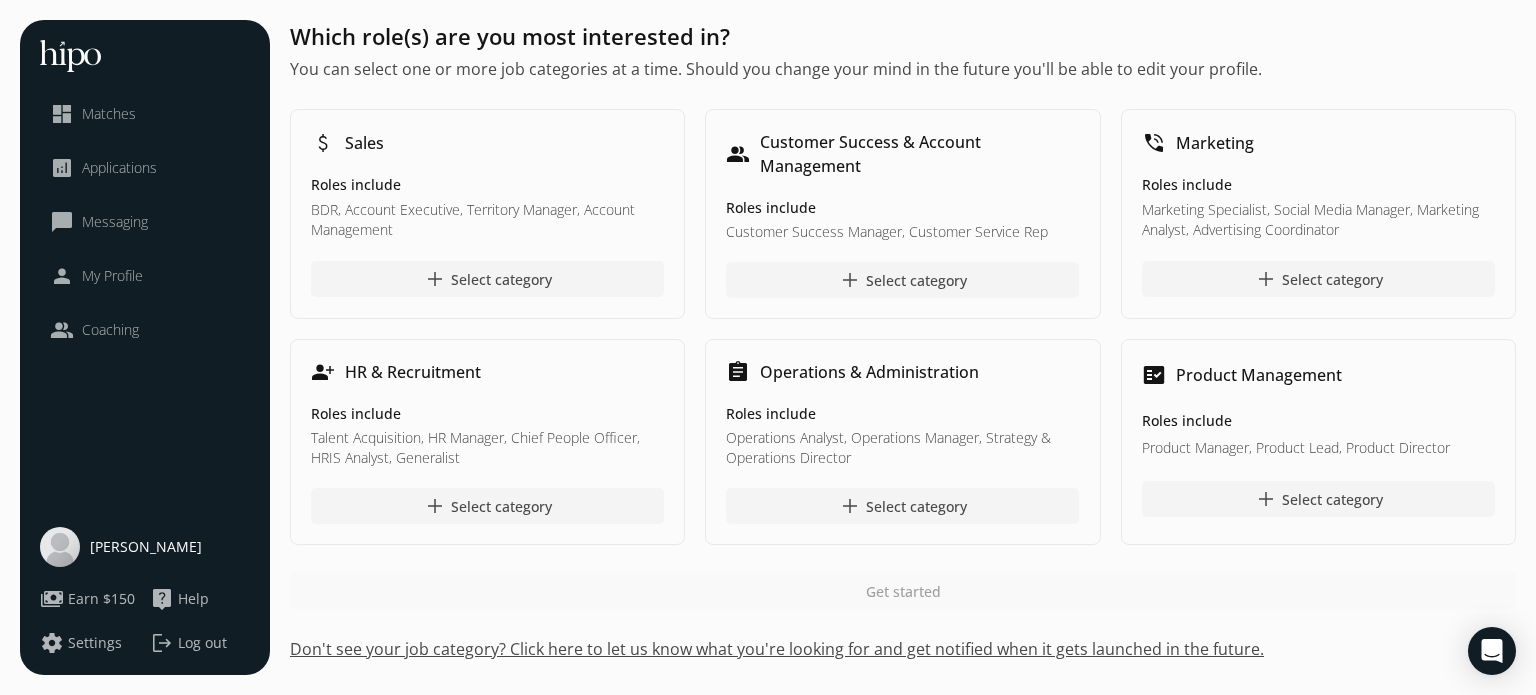 click on "Don't see your job category? Click here to let us know what you're looking for and get notified when it gets launched in the future." at bounding box center [903, 649] 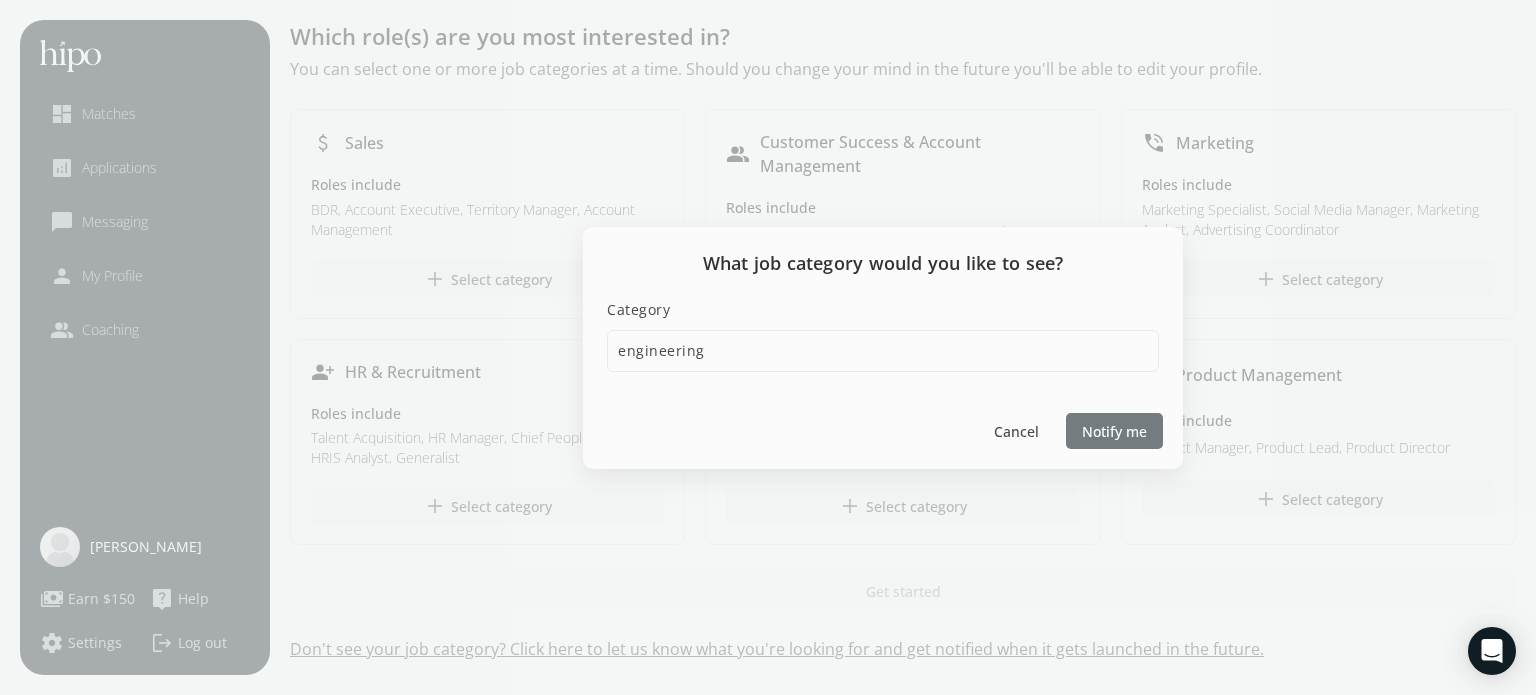 click on "Notify me" at bounding box center [1114, 430] 